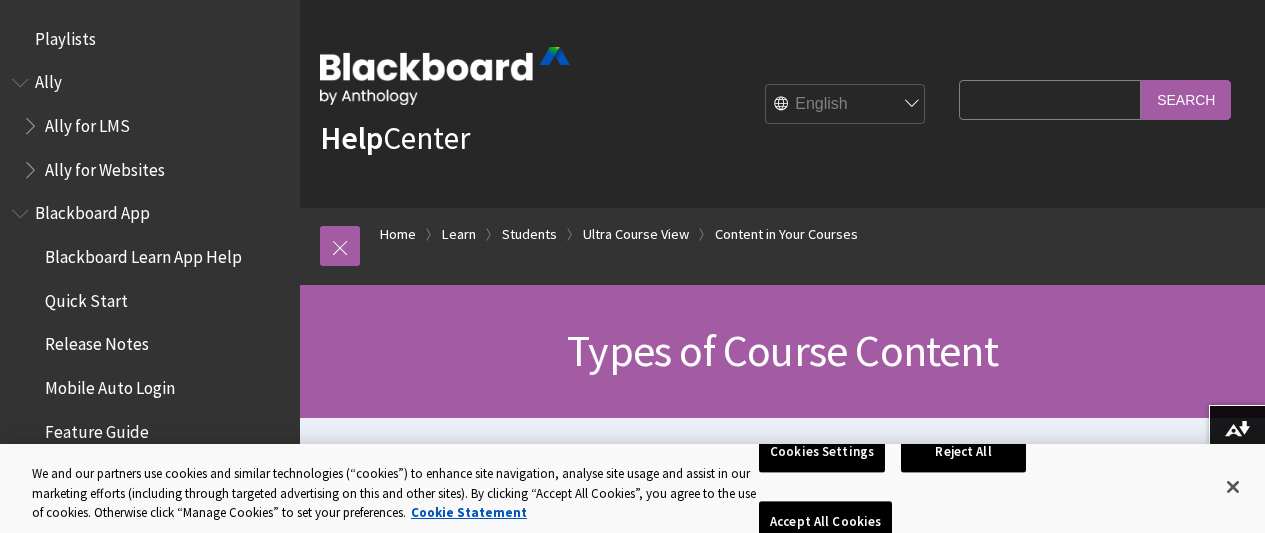 scroll, scrollTop: 1228, scrollLeft: 0, axis: vertical 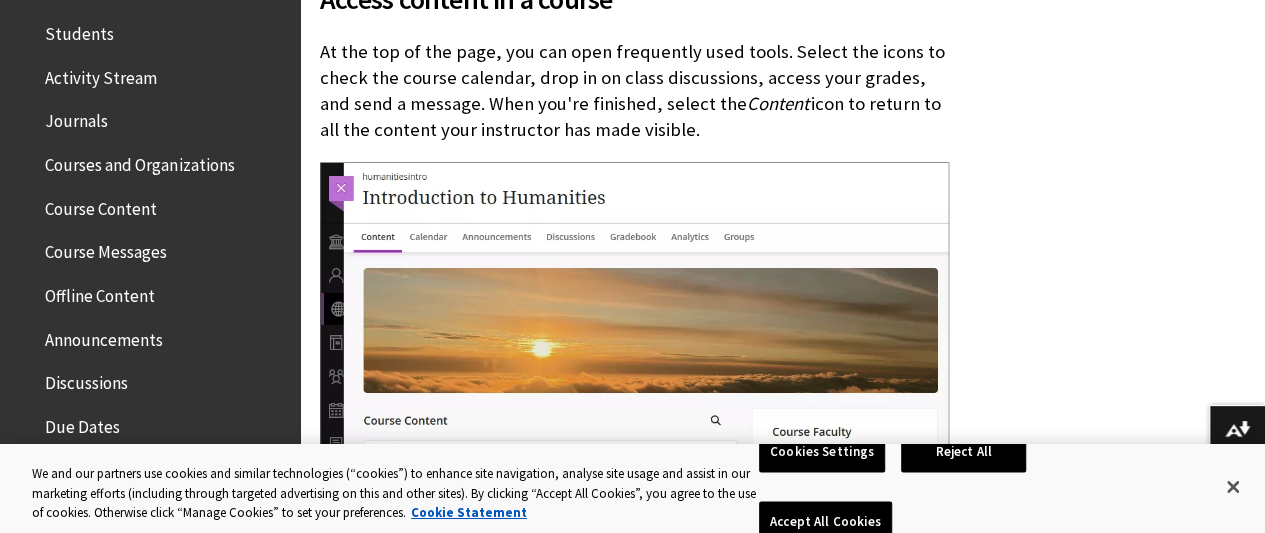 click on "Course Content" at bounding box center (101, 205) 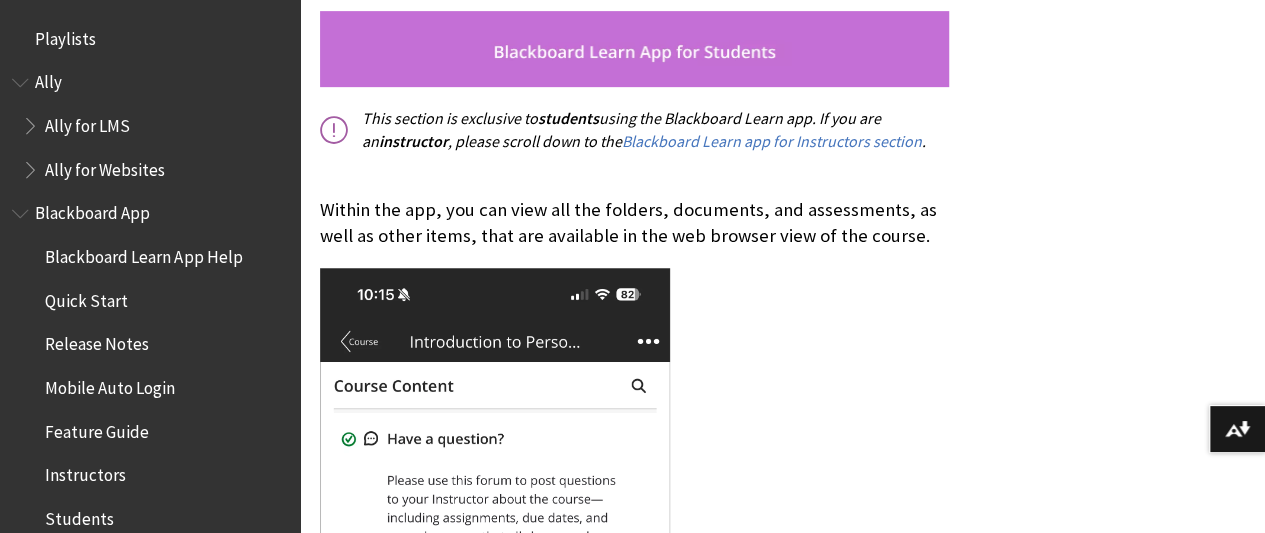 scroll, scrollTop: 466, scrollLeft: 0, axis: vertical 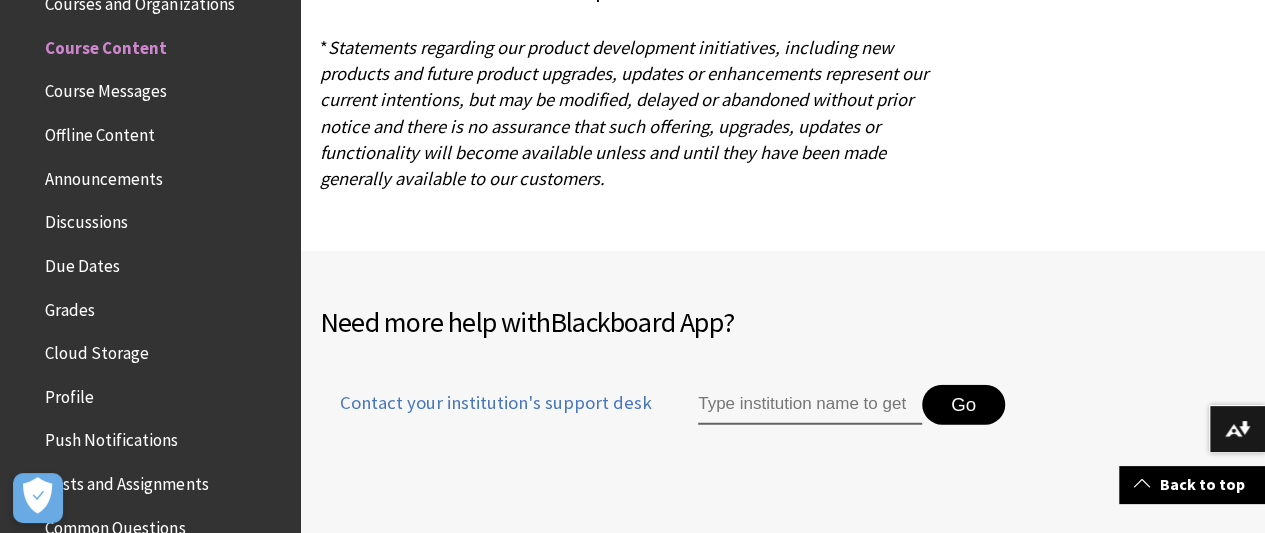 click on "Course Messages" at bounding box center (106, 88) 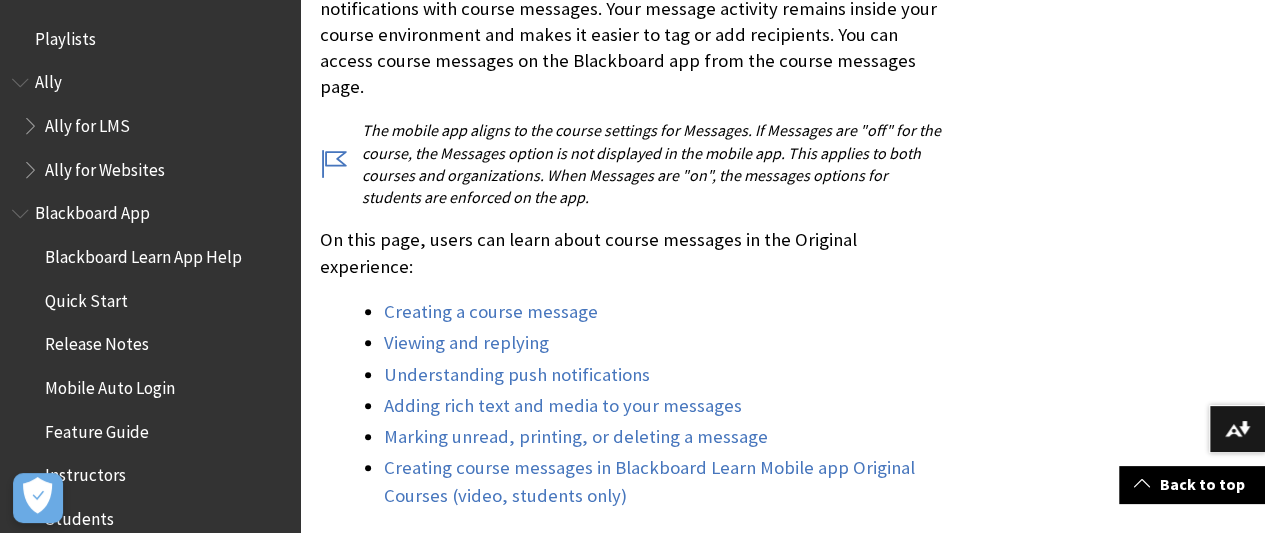 scroll, scrollTop: 578, scrollLeft: 0, axis: vertical 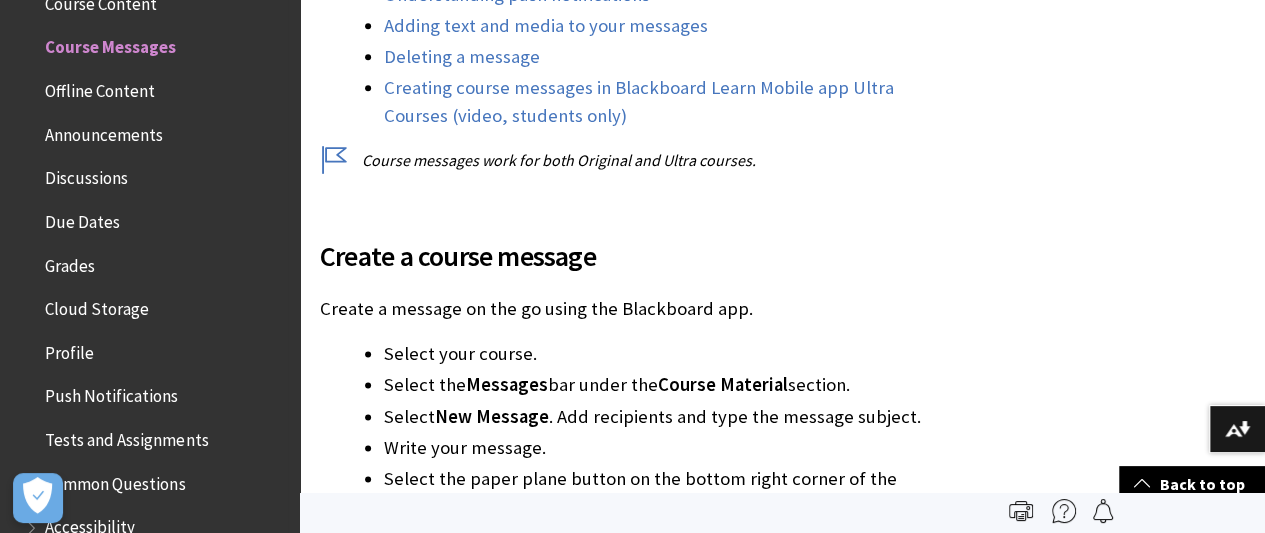 click on "Announcements" at bounding box center (104, 131) 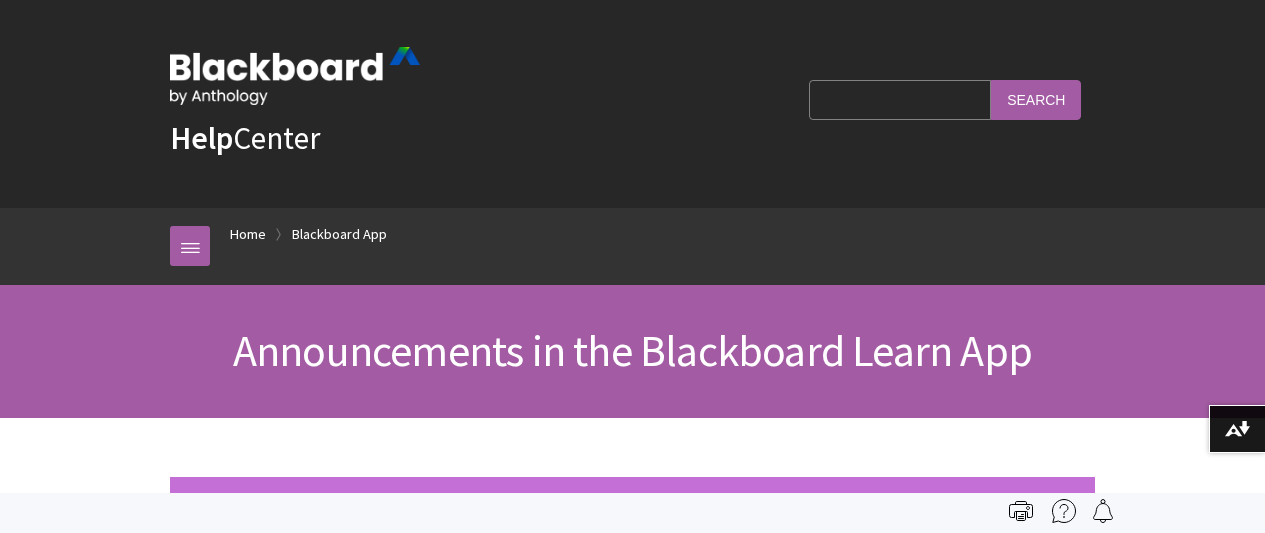 scroll, scrollTop: 0, scrollLeft: 0, axis: both 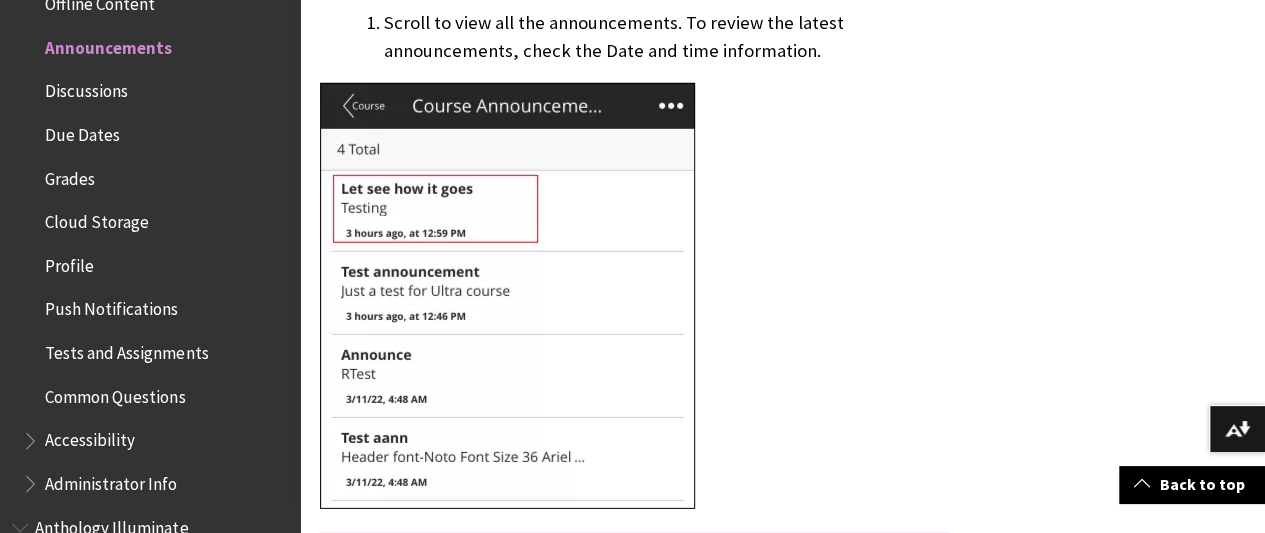 click on "Tests and Assignments" at bounding box center (126, 349) 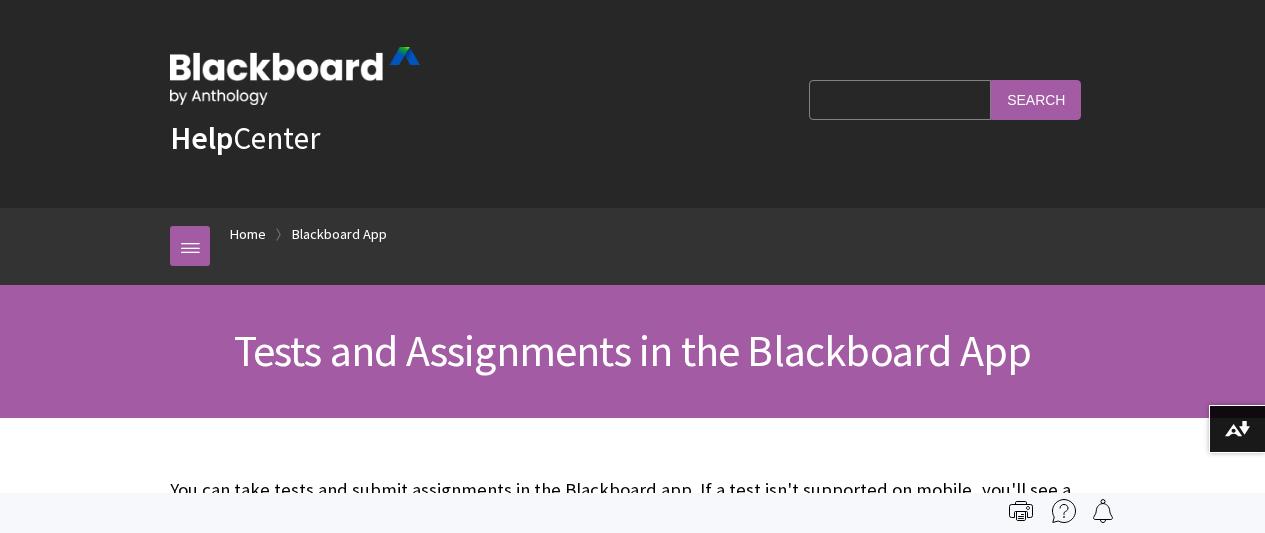 scroll, scrollTop: 0, scrollLeft: 0, axis: both 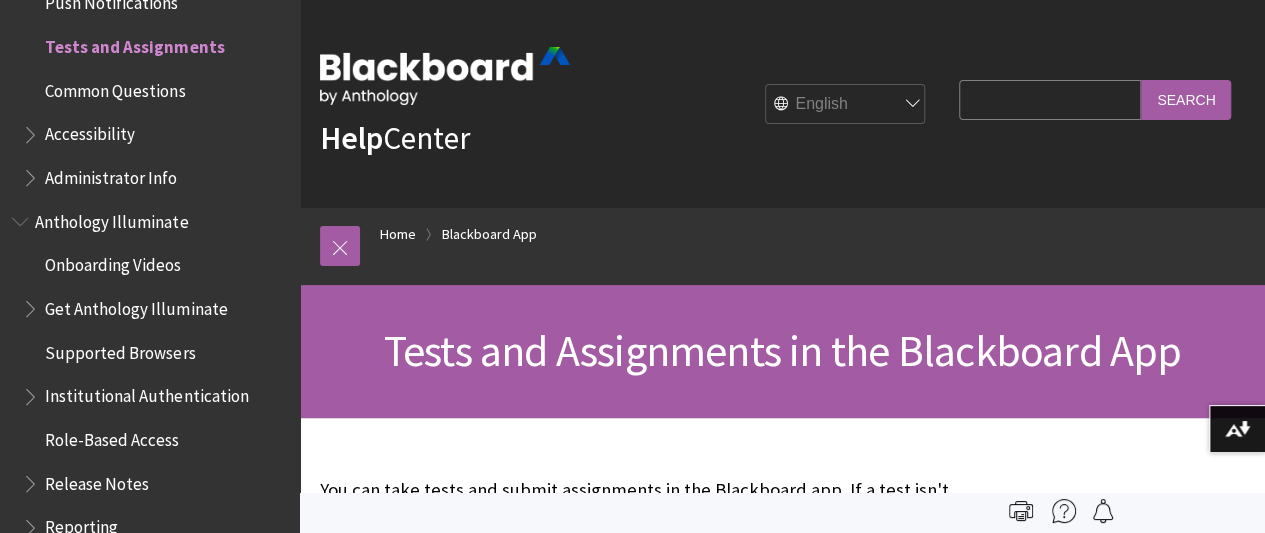 click on "Common Questions" at bounding box center (115, 87) 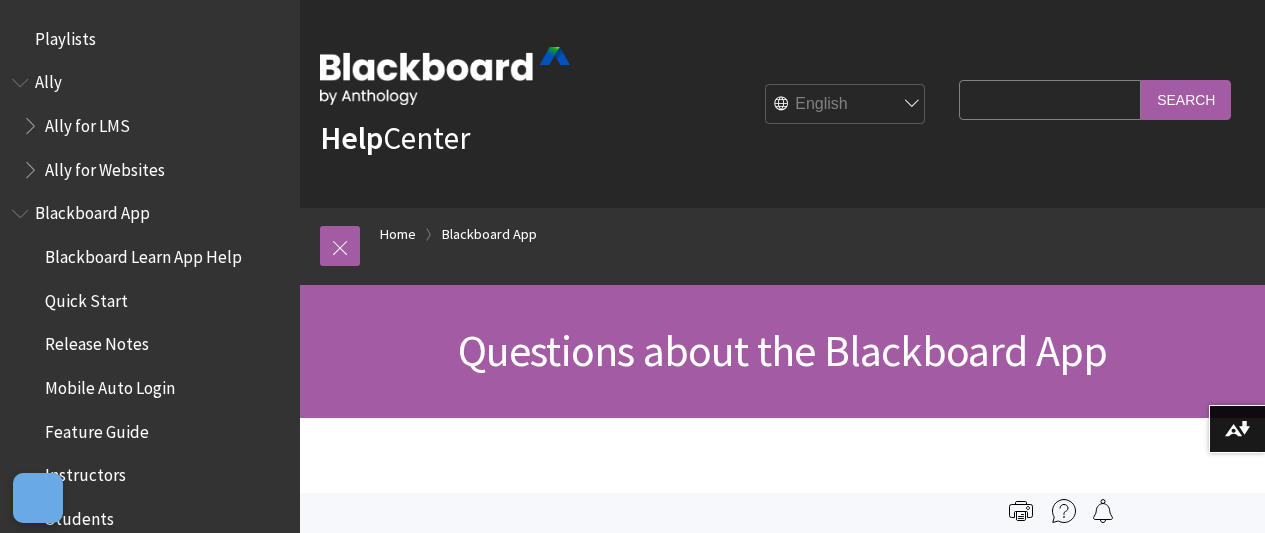 scroll, scrollTop: 466, scrollLeft: 0, axis: vertical 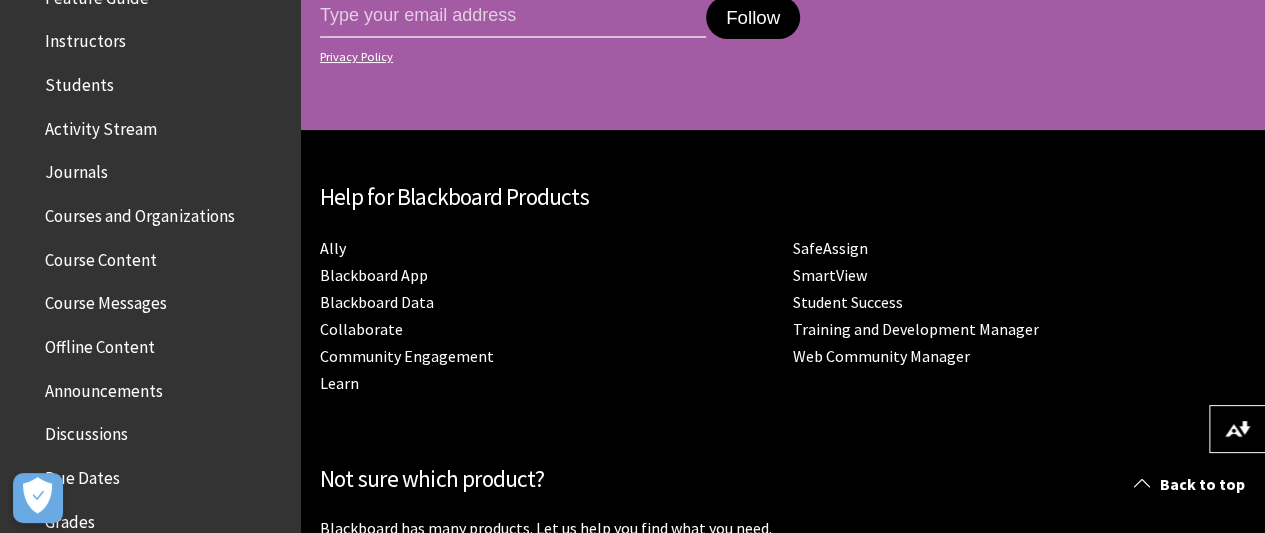 click on "Activity Stream" at bounding box center (101, 125) 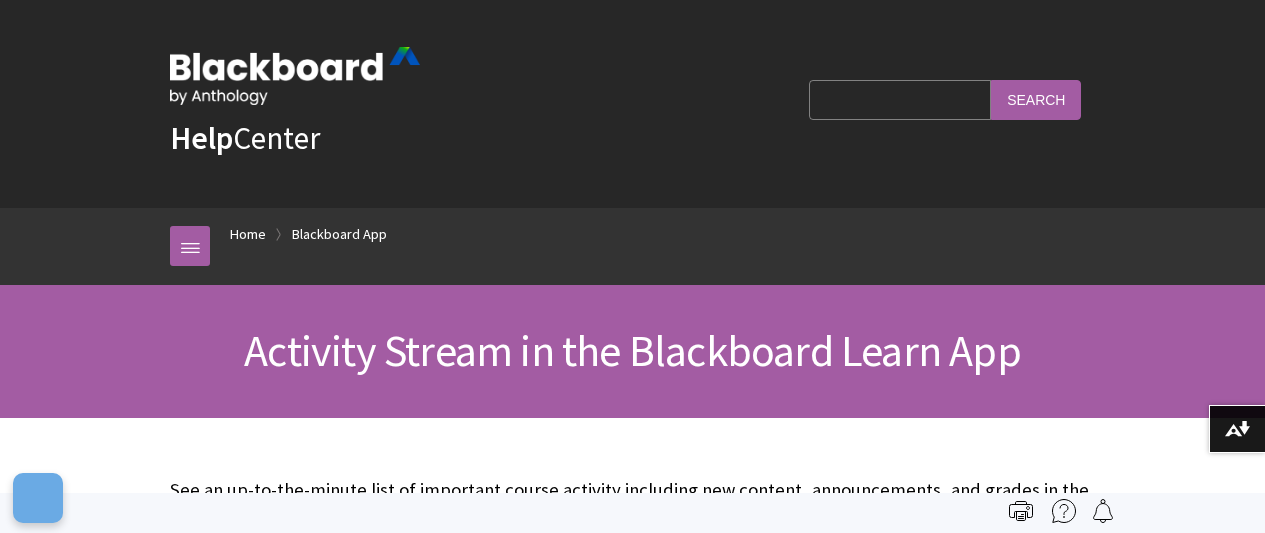 scroll, scrollTop: 466, scrollLeft: 0, axis: vertical 